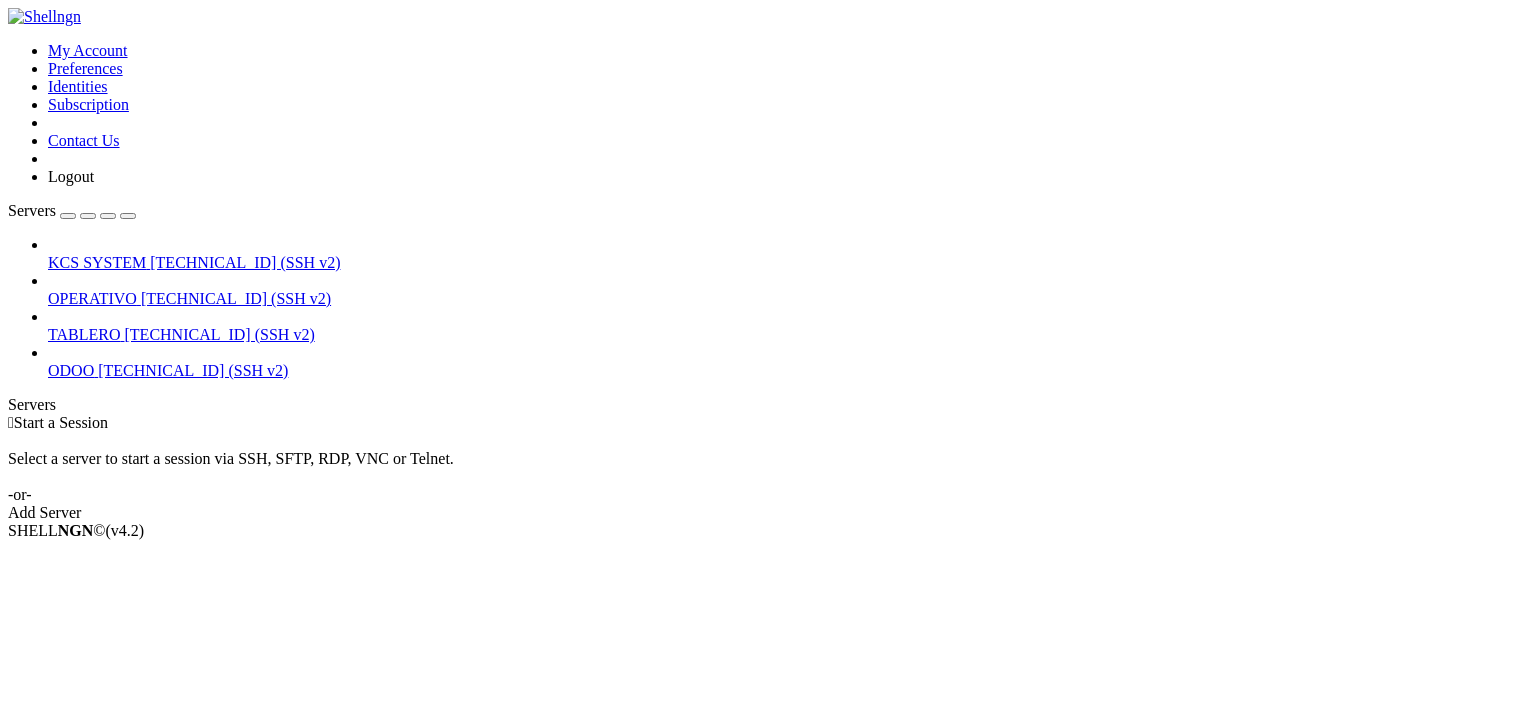 scroll, scrollTop: 0, scrollLeft: 0, axis: both 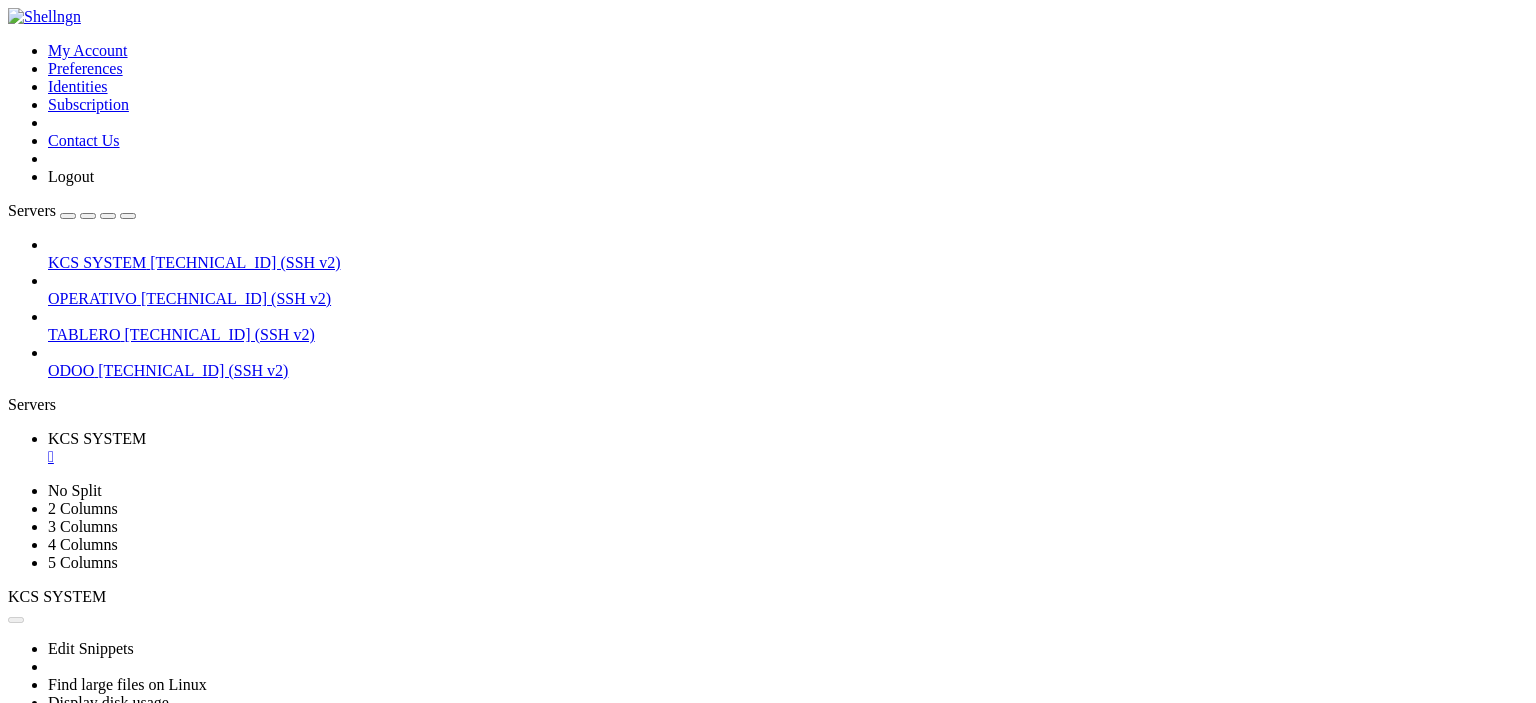 click at bounding box center [16, 779] 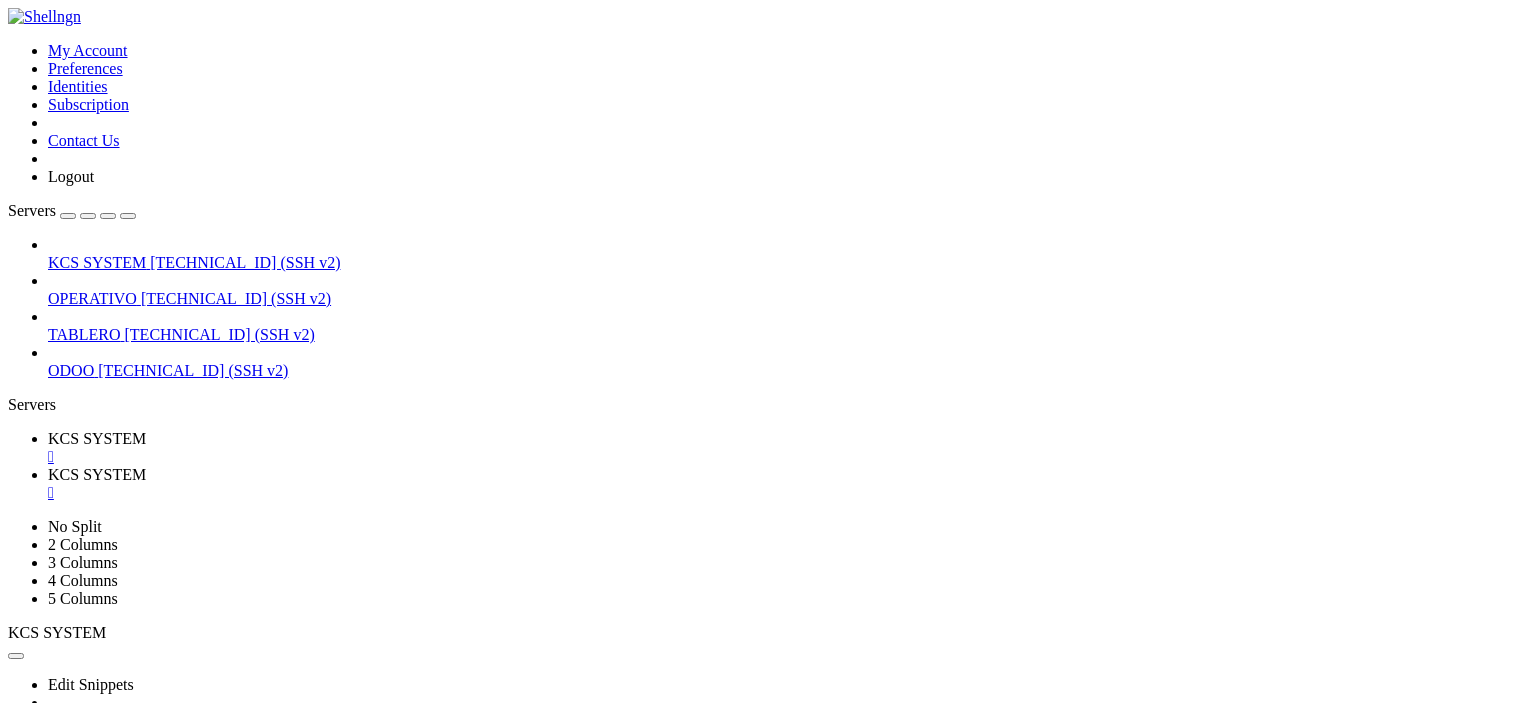 scroll, scrollTop: 194, scrollLeft: 0, axis: vertical 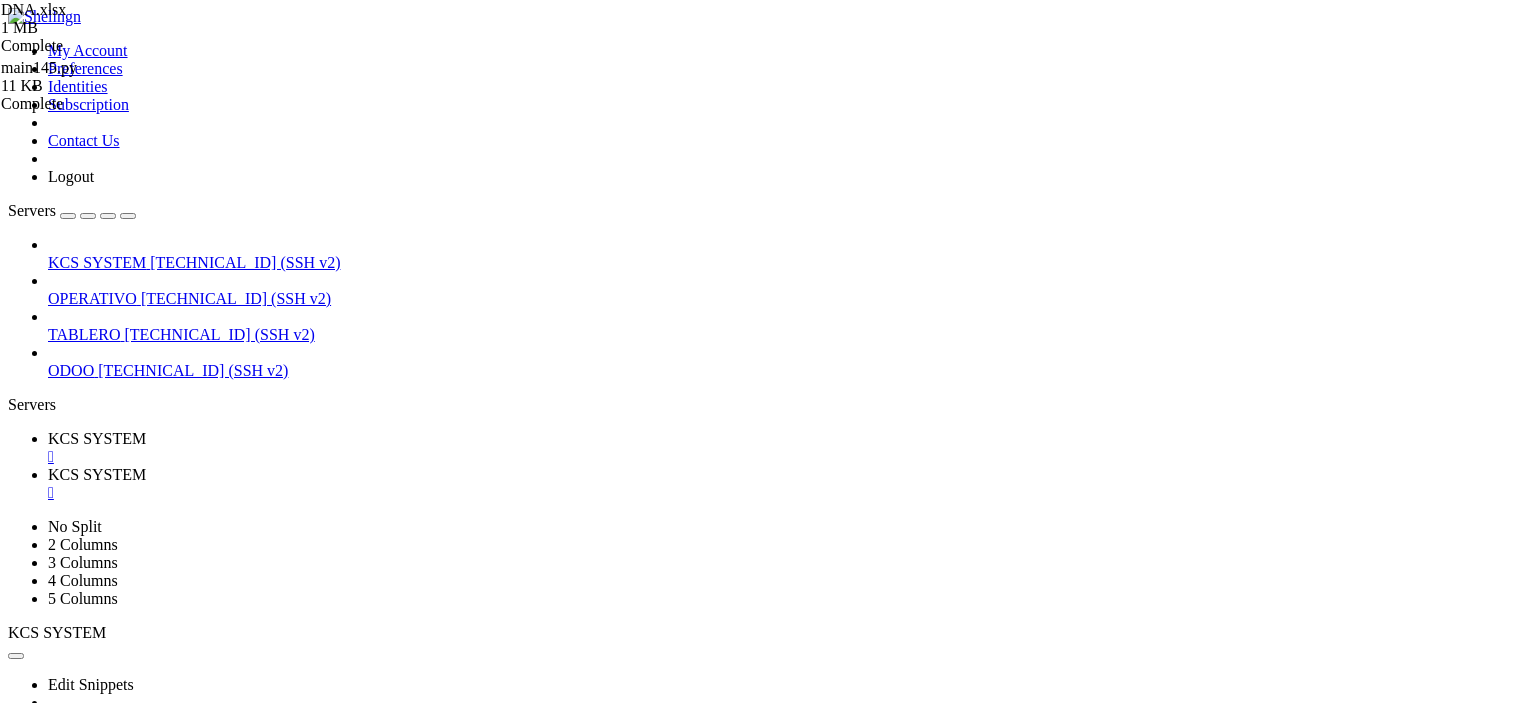 click on "KCS SYSTEM" at bounding box center [97, 438] 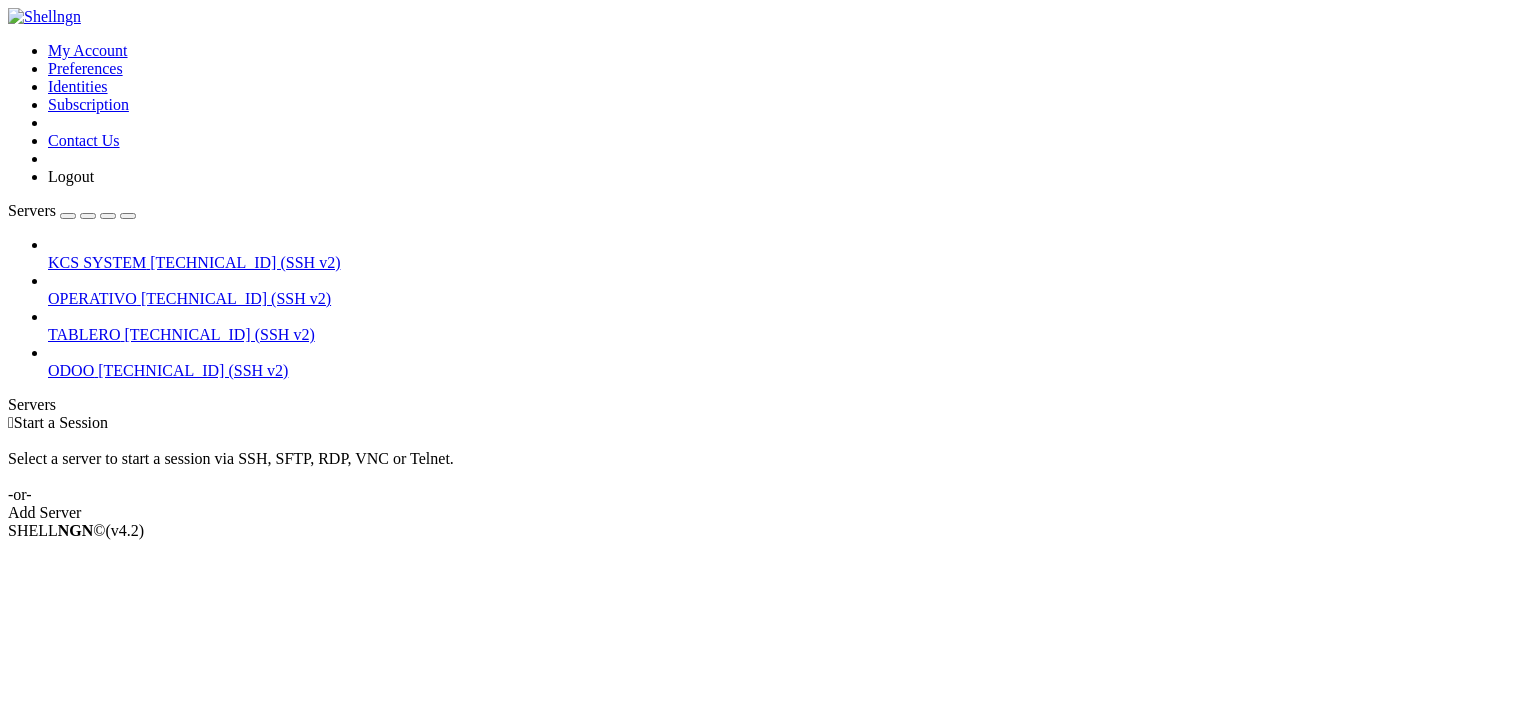 scroll, scrollTop: 0, scrollLeft: 0, axis: both 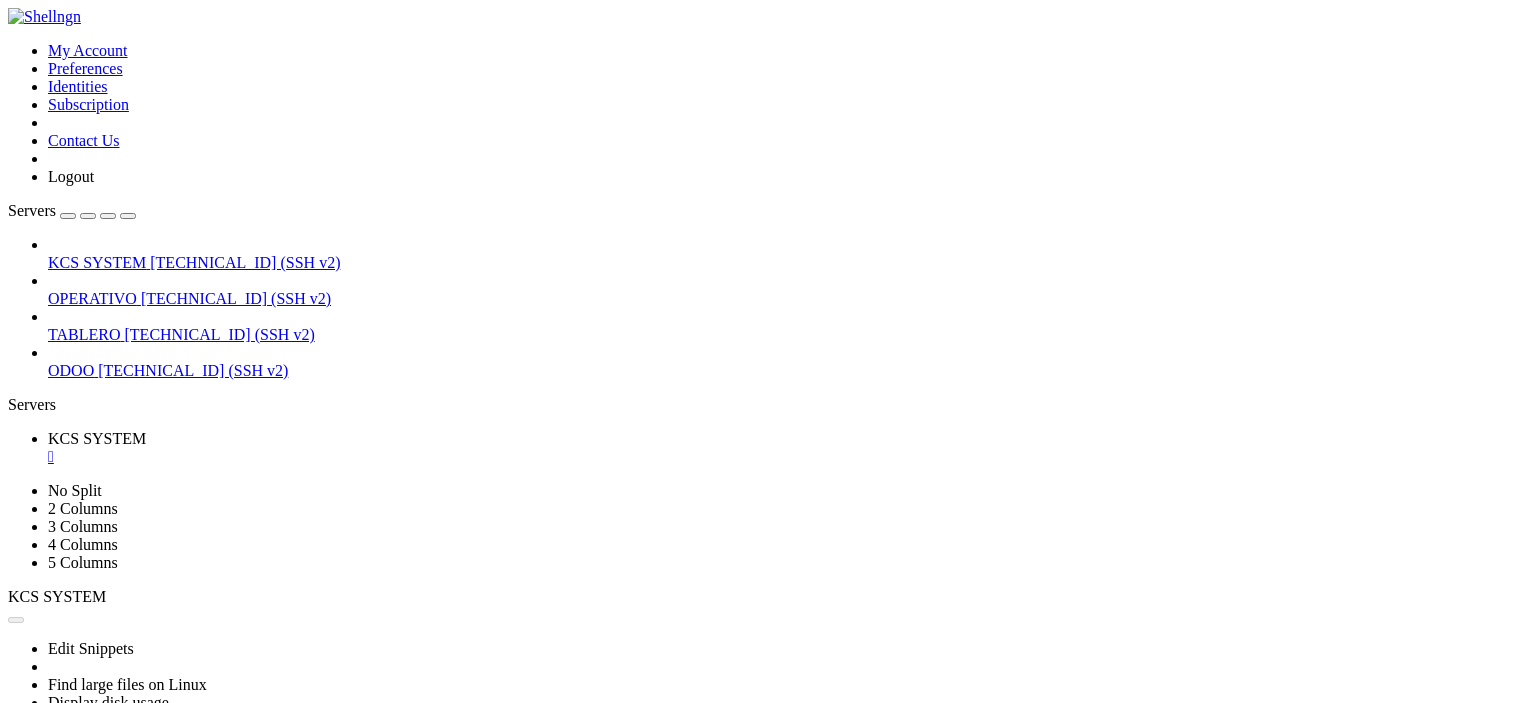 click at bounding box center (16, 779) 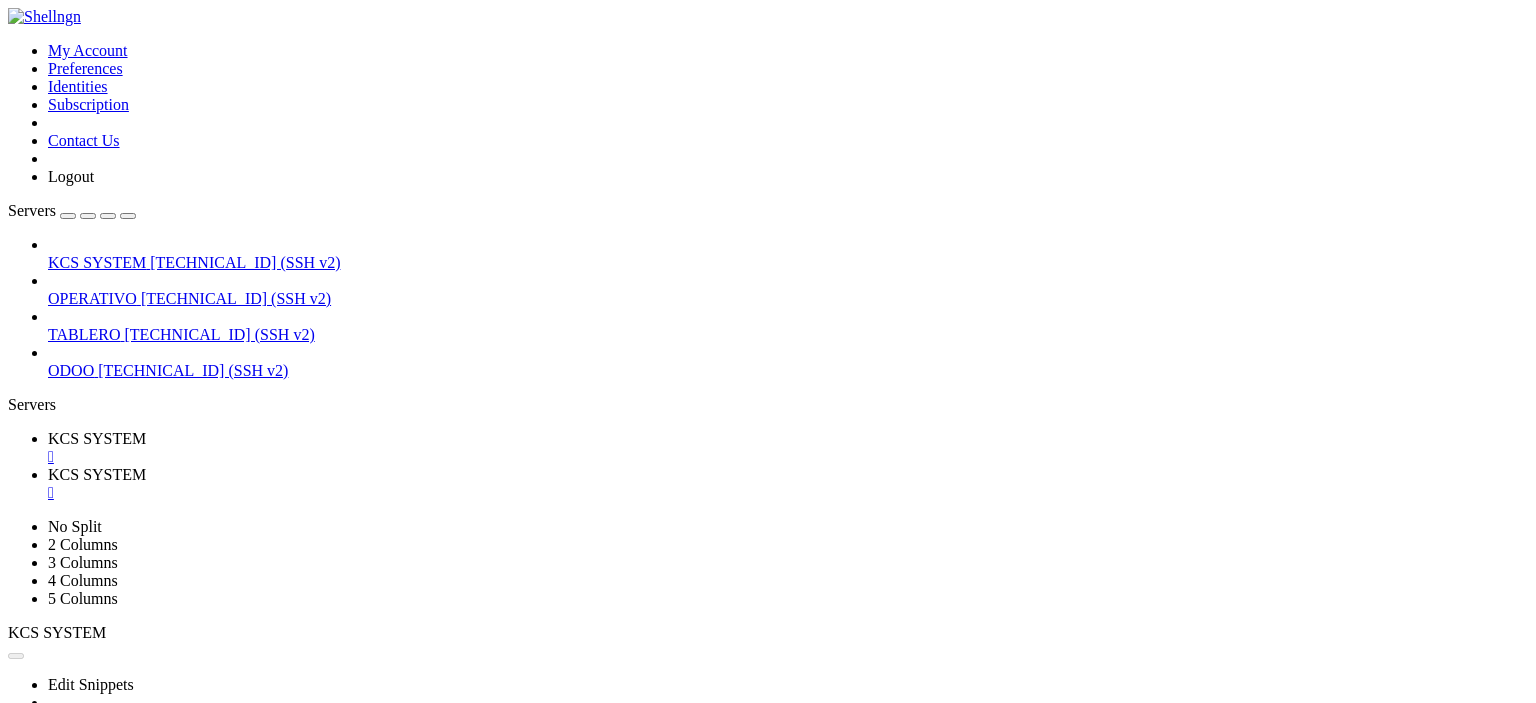click on "" at bounding box center [788, 457] 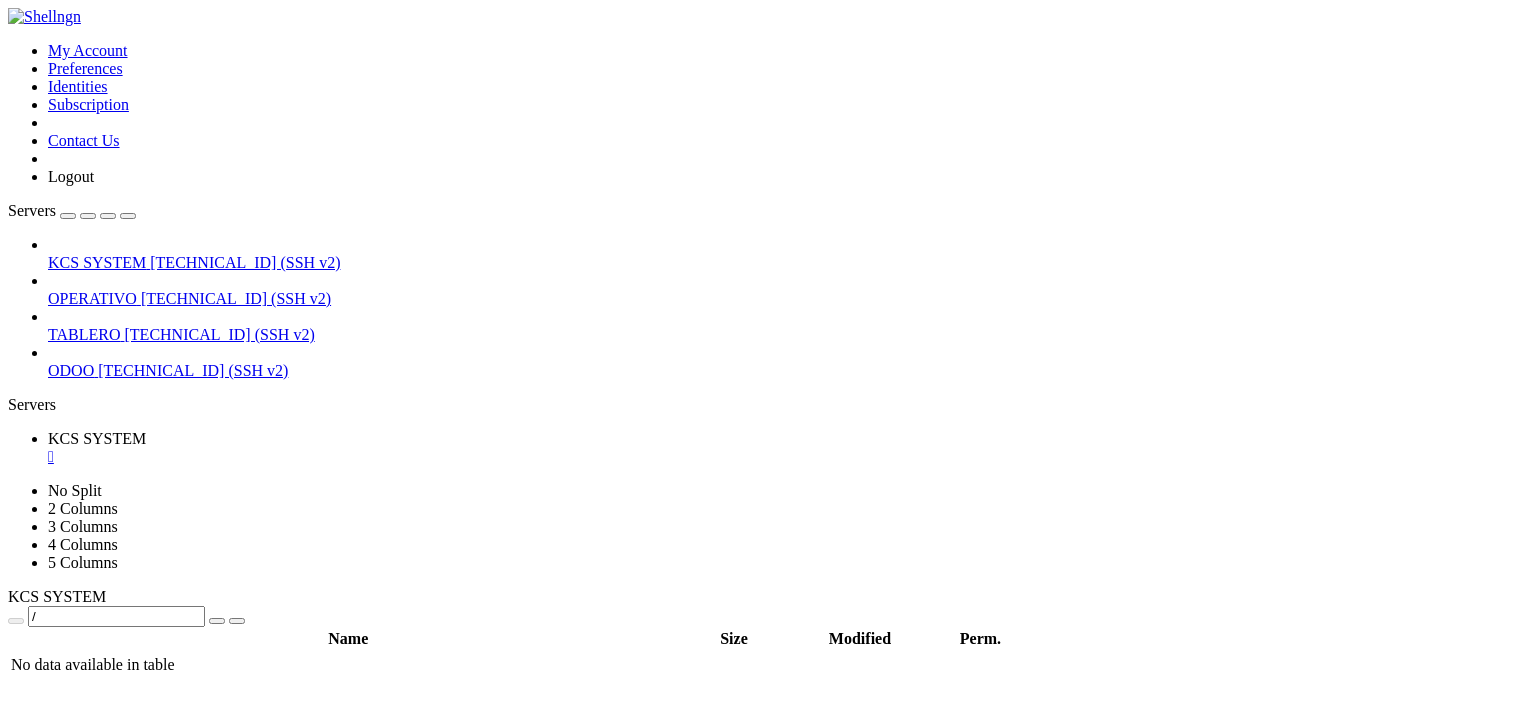 click on "" at bounding box center [788, 457] 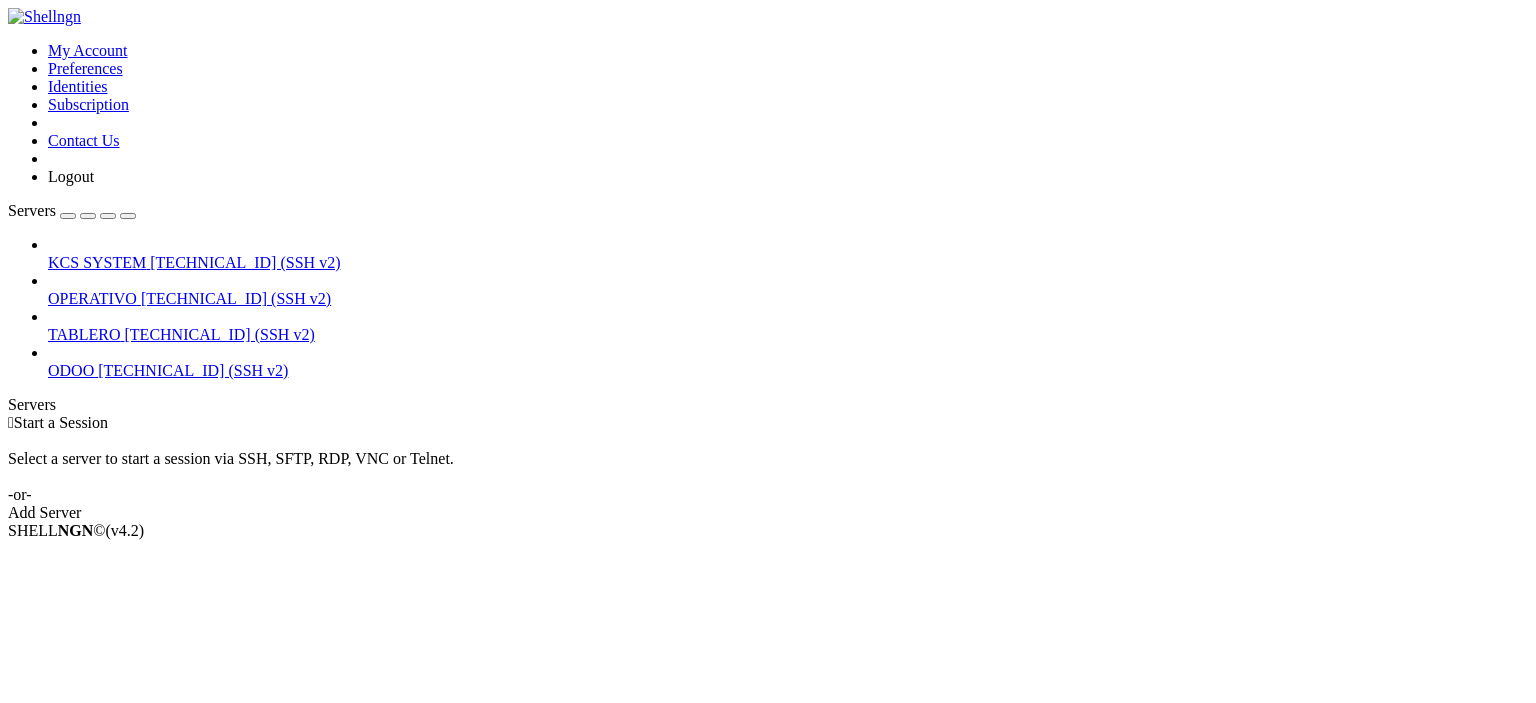 scroll, scrollTop: 0, scrollLeft: 0, axis: both 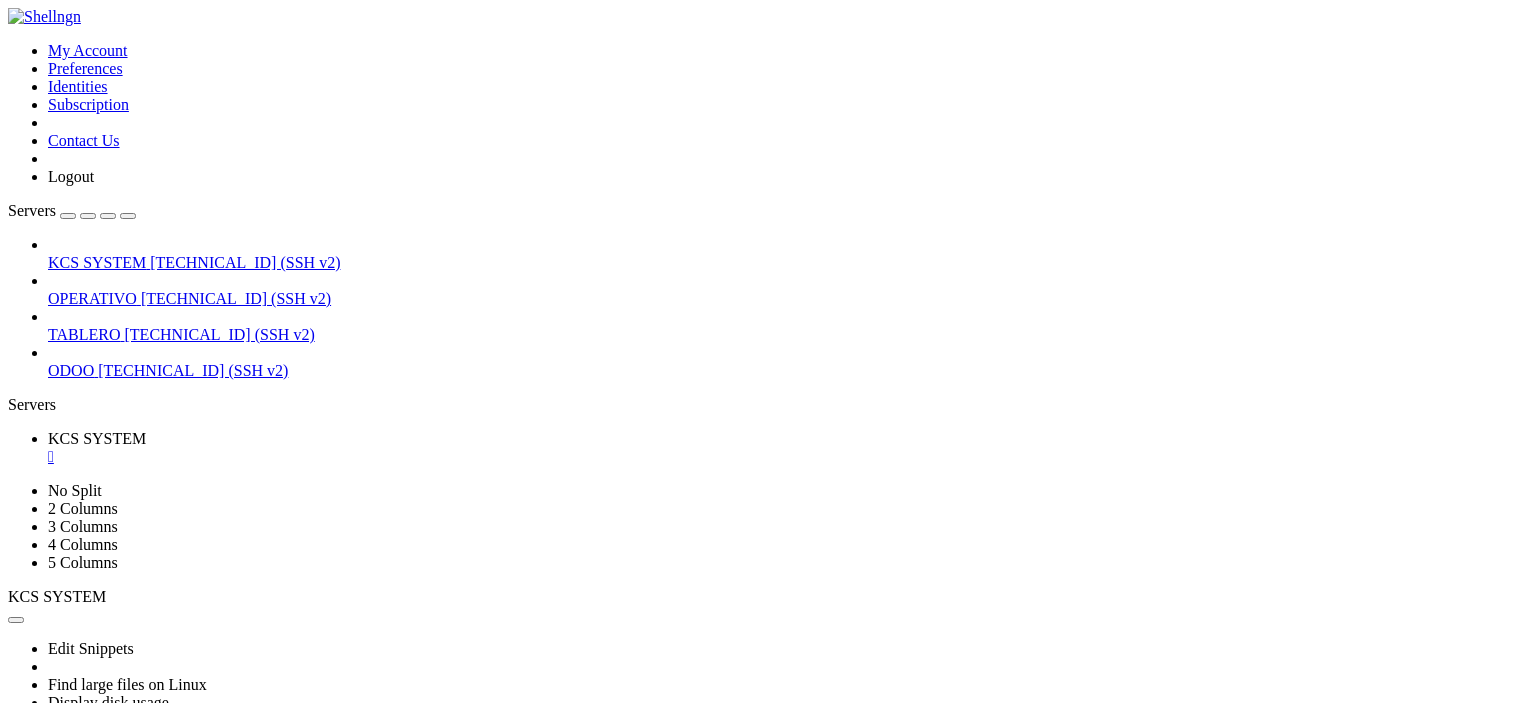 click at bounding box center (16, 779) 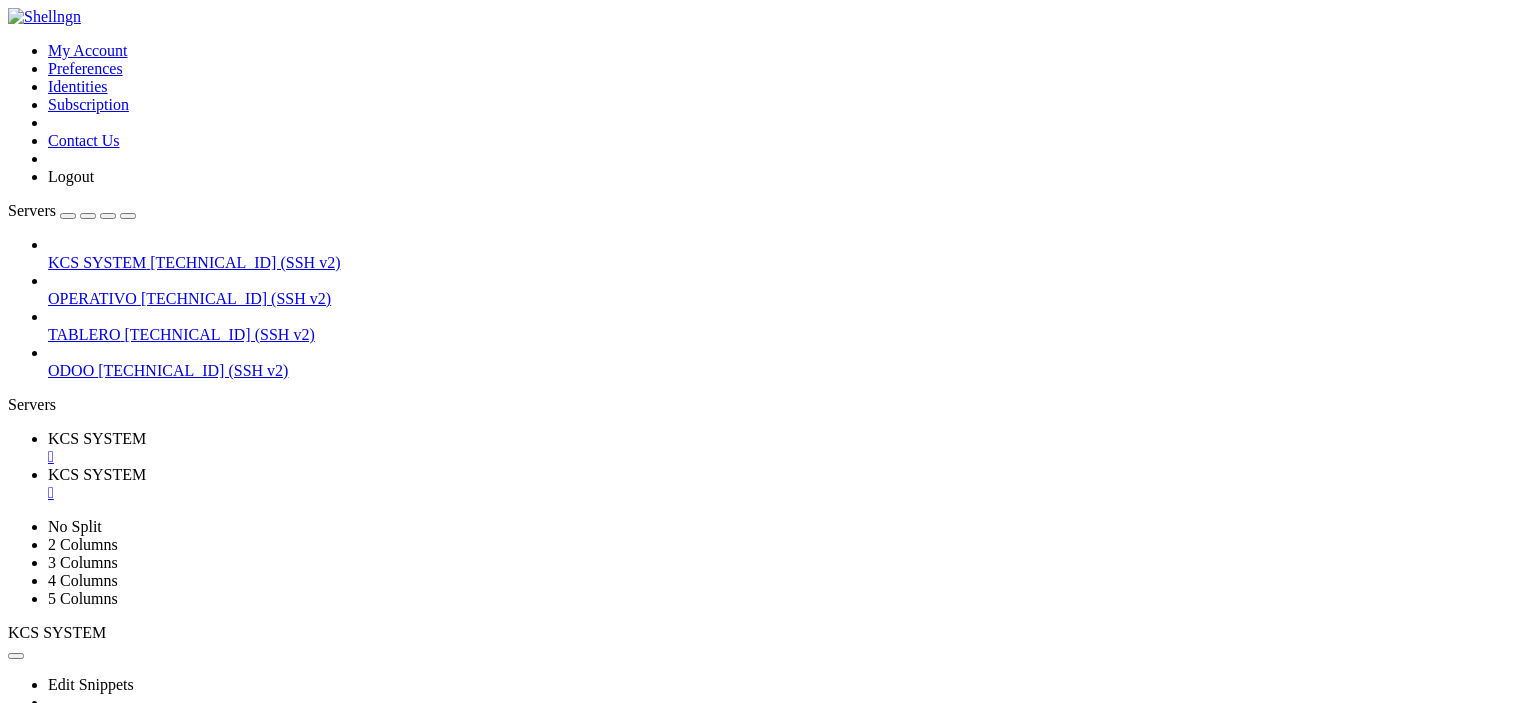 scroll, scrollTop: 256, scrollLeft: 0, axis: vertical 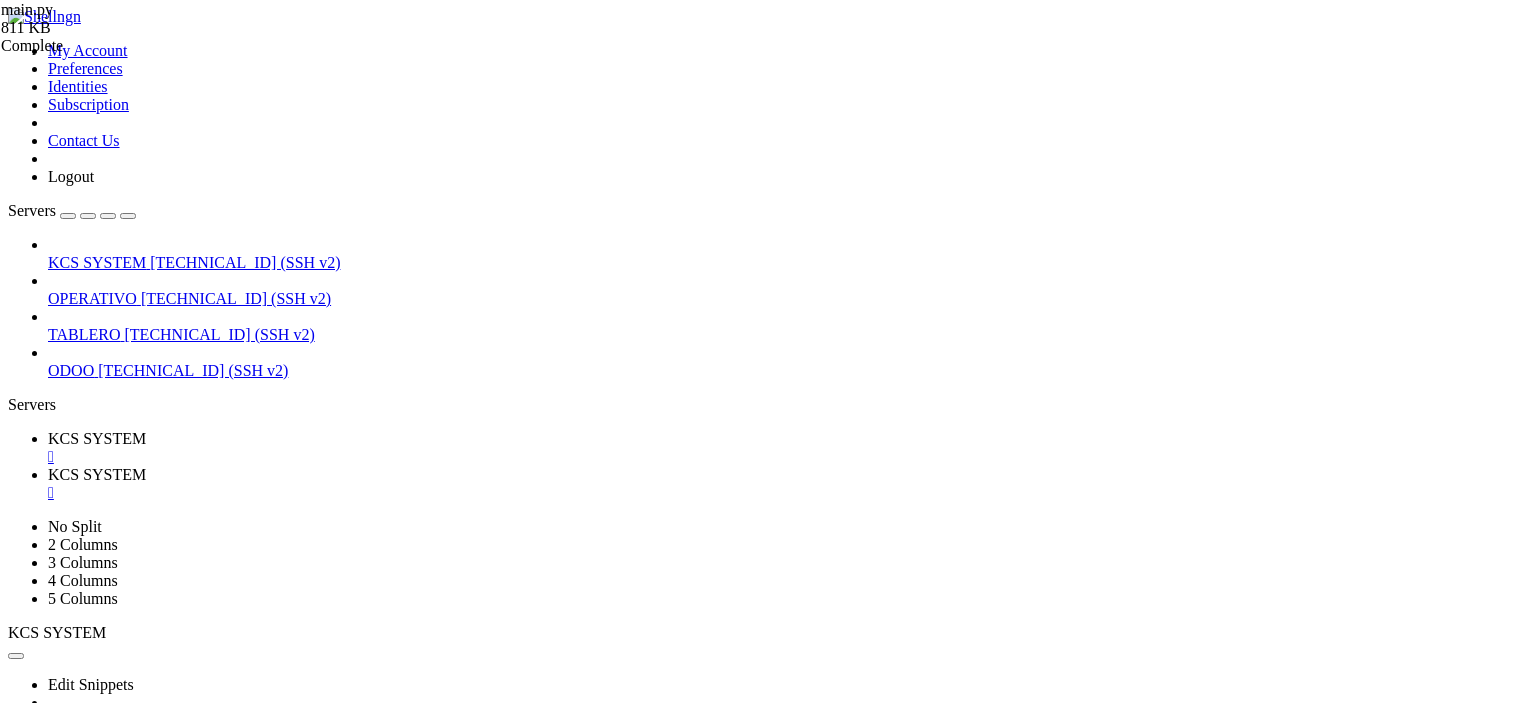 click on "  INVOICE_DNA" at bounding box center [68, 1046] 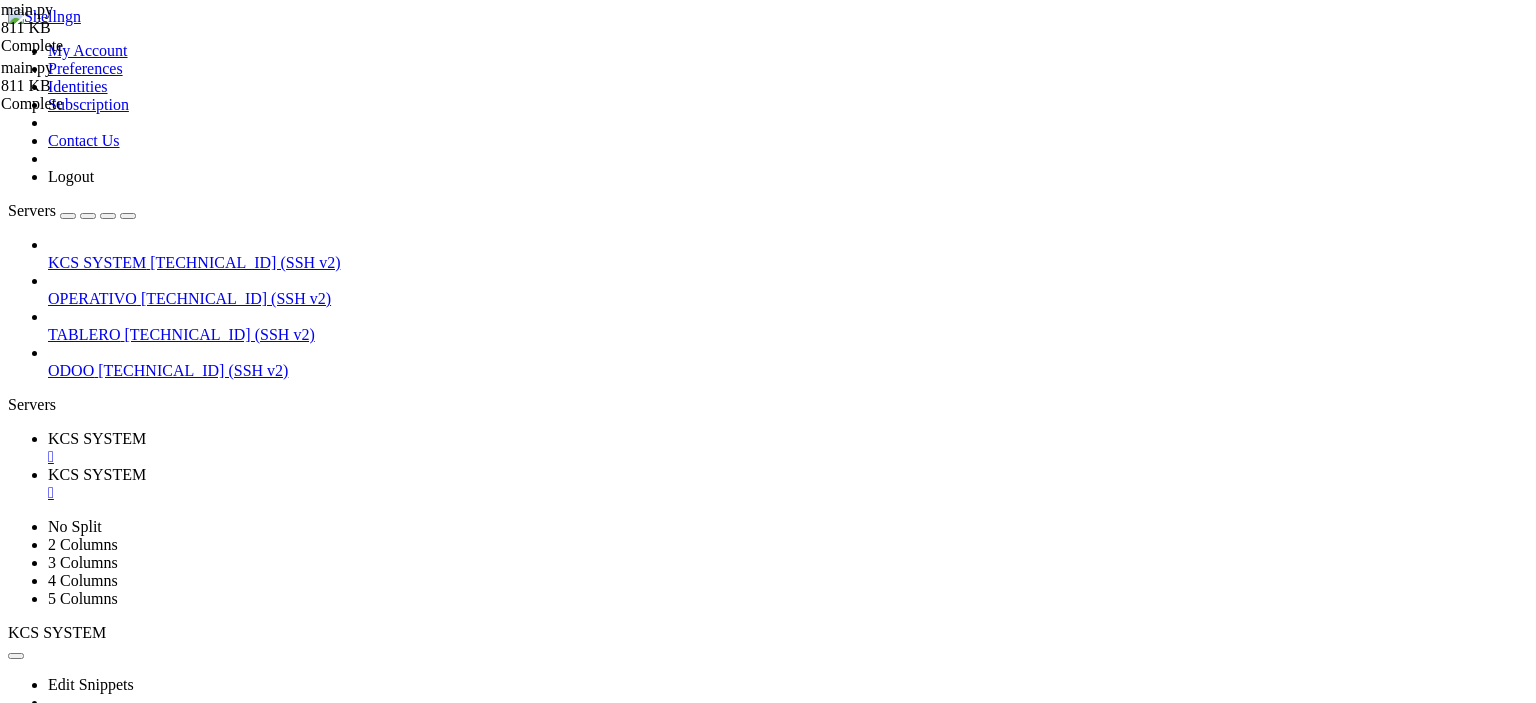 click on "Delete" at bounding box center (69, 1703) 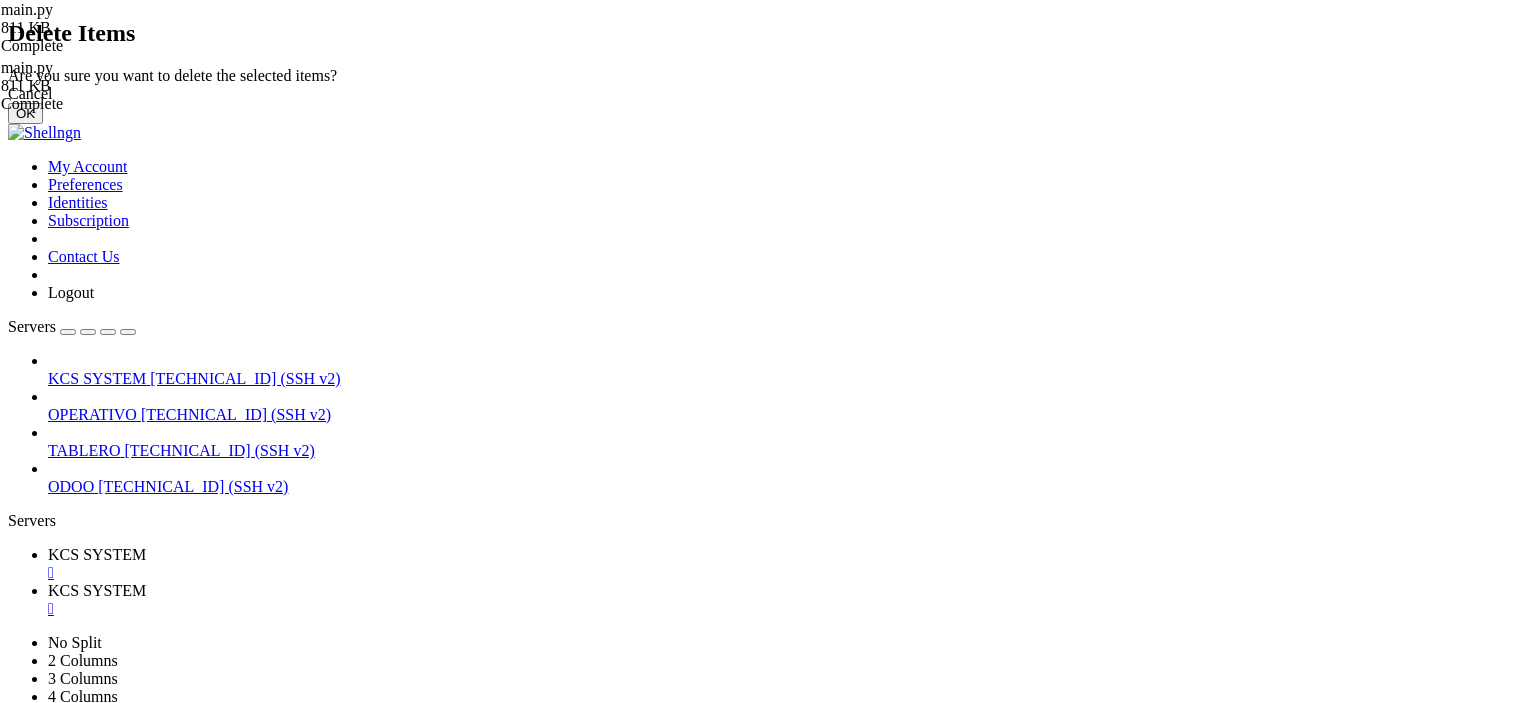click on "OK" at bounding box center [25, 113] 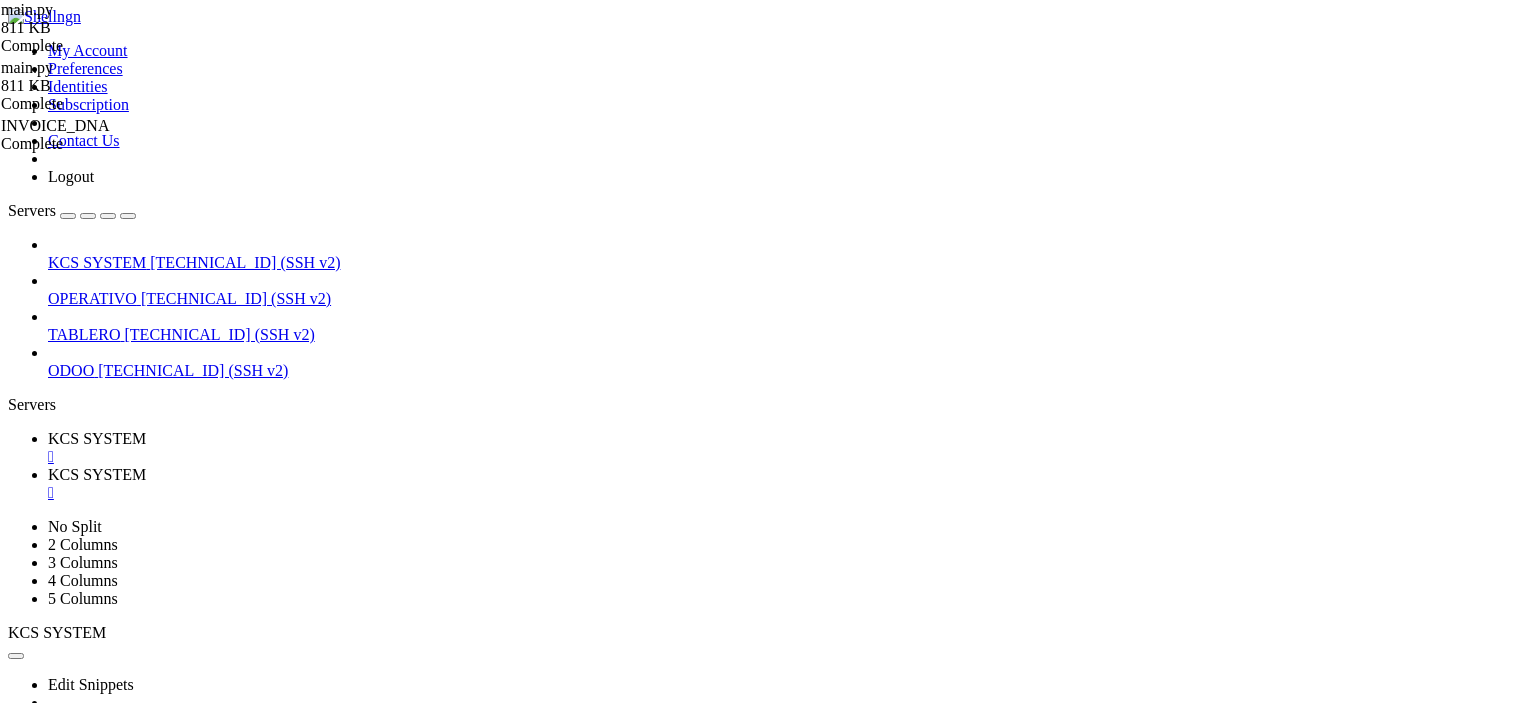 scroll, scrollTop: 1384, scrollLeft: 0, axis: vertical 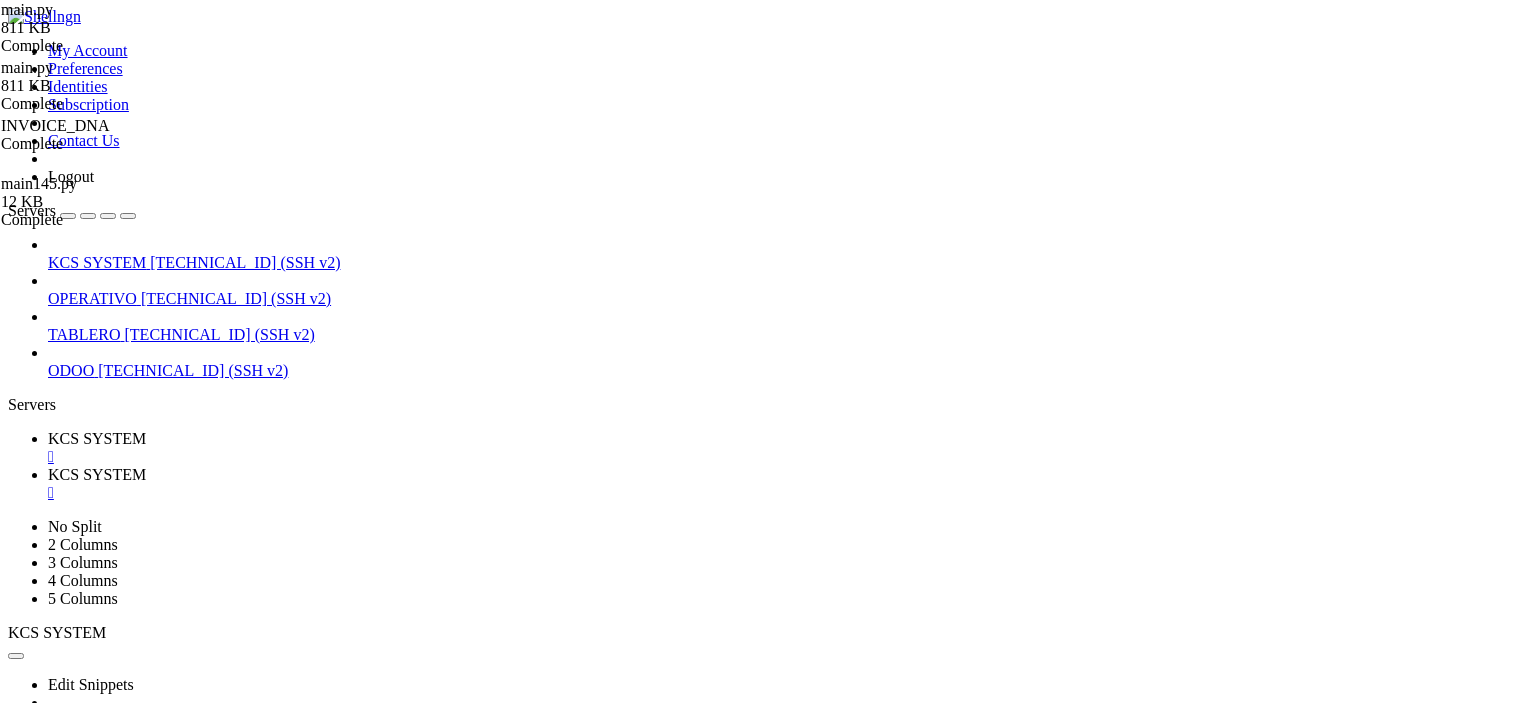 click on "  templates" at bounding box center (44, 1004) 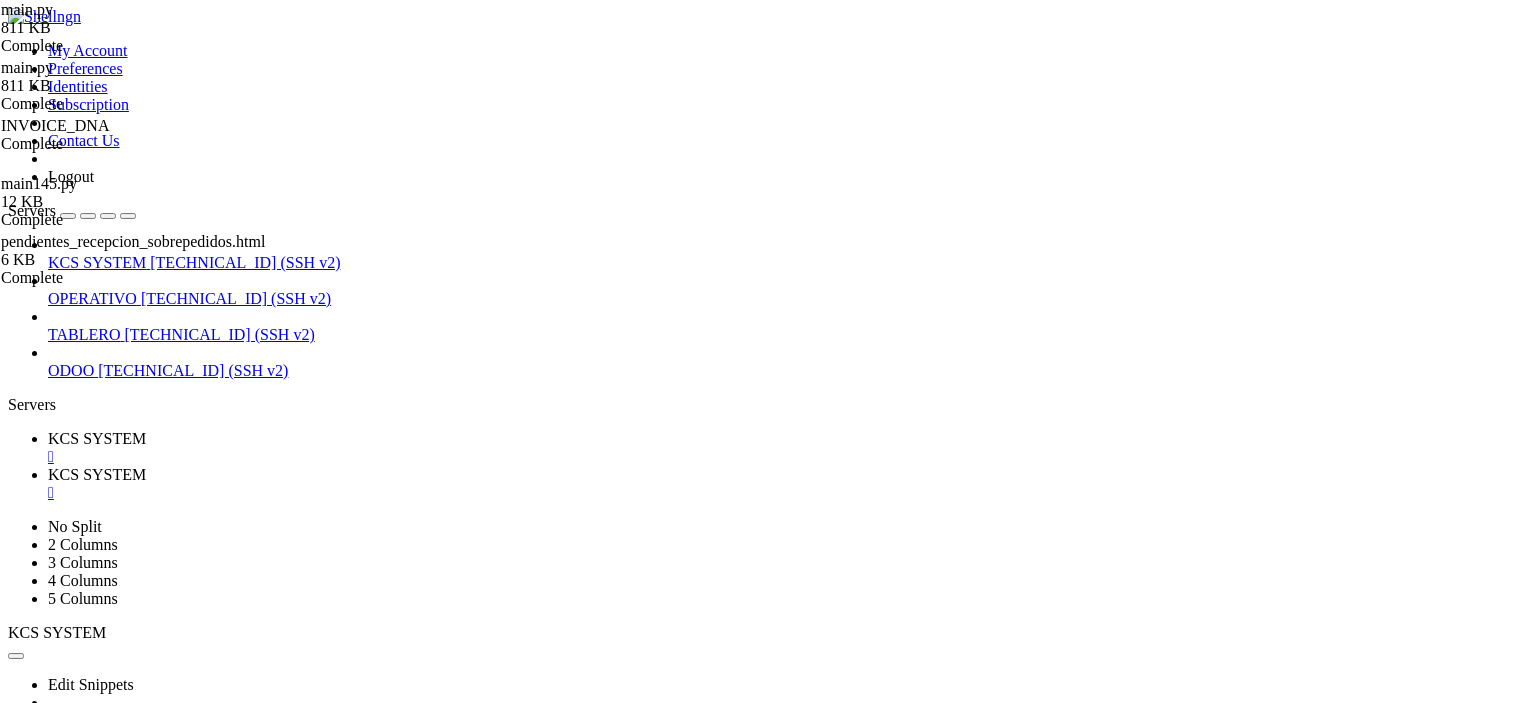 click on "KCS SYSTEM" at bounding box center (97, 438) 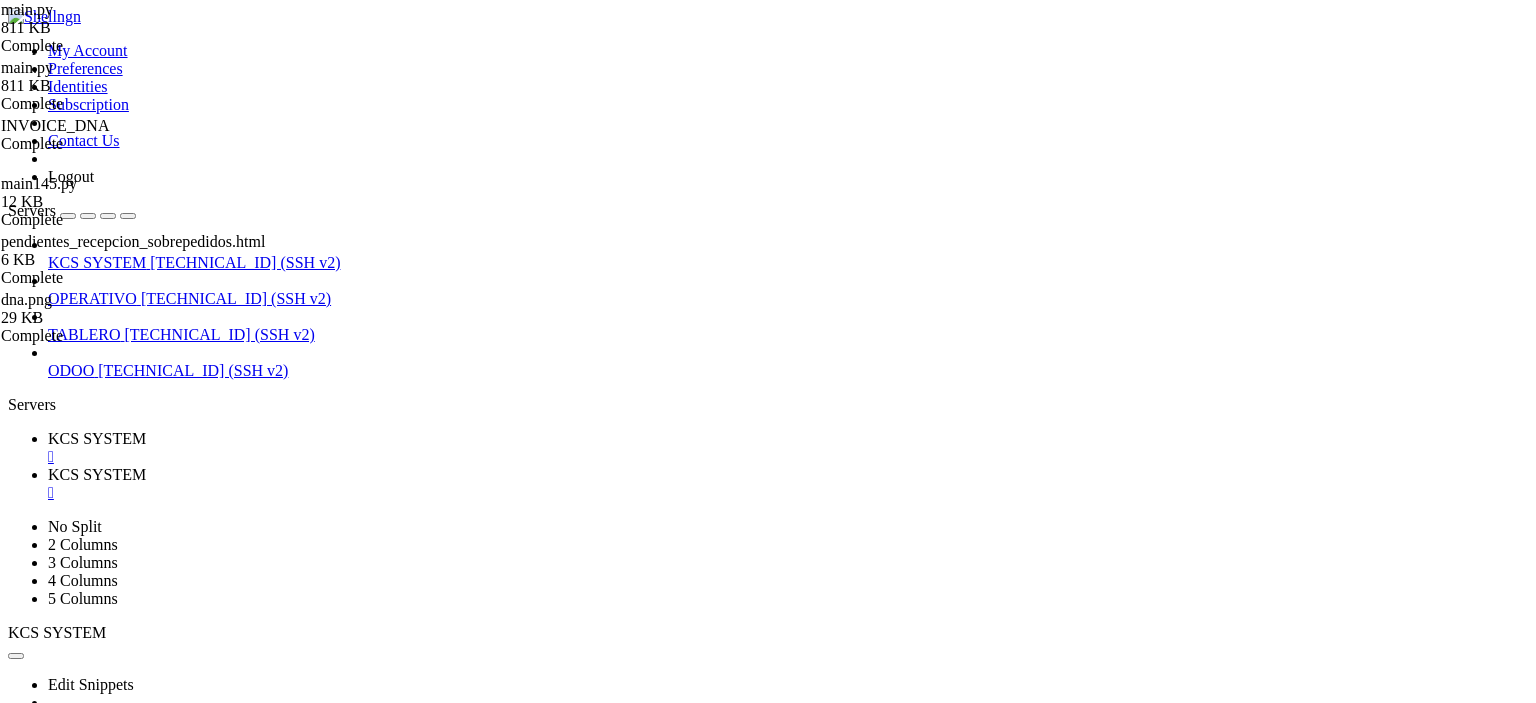 click on "KCS SYSTEM
" at bounding box center [788, 448] 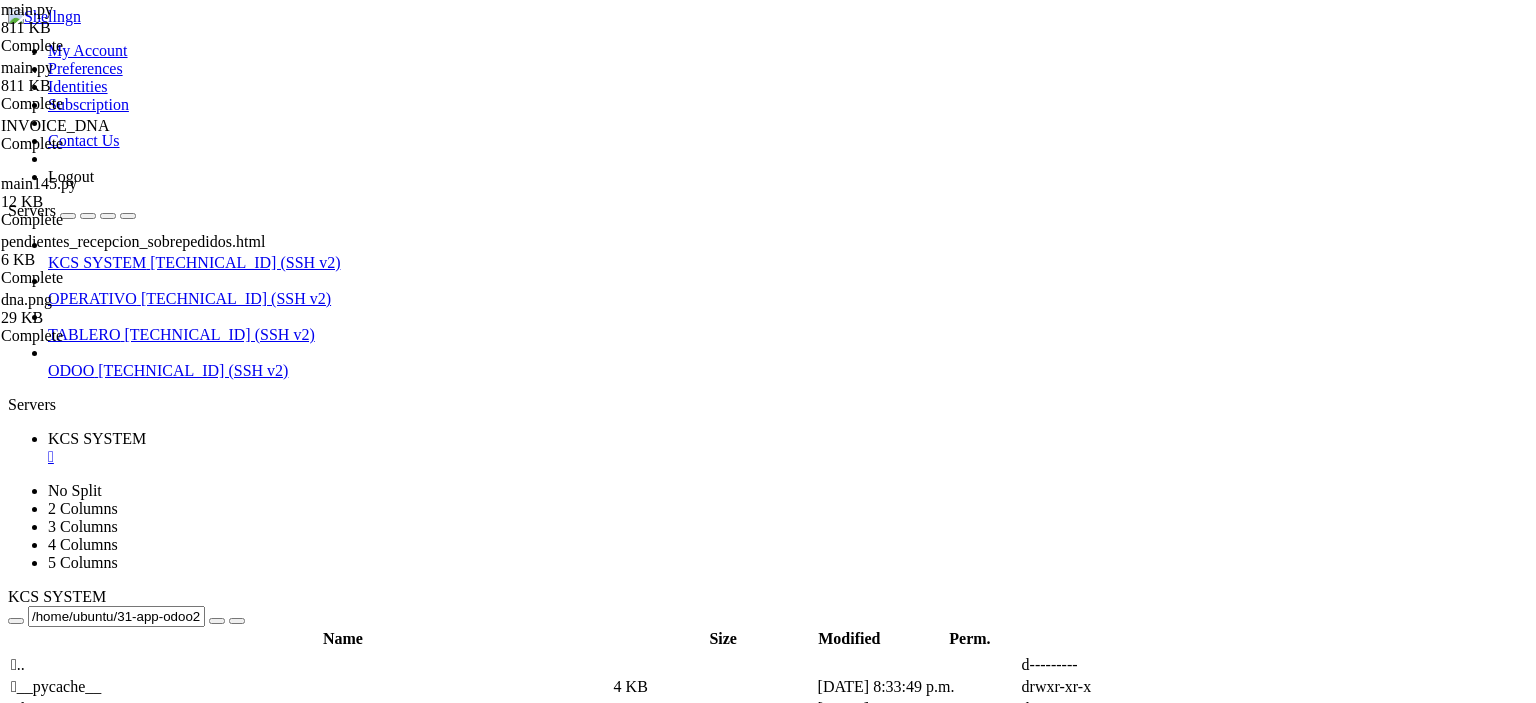click on "" at bounding box center [788, 457] 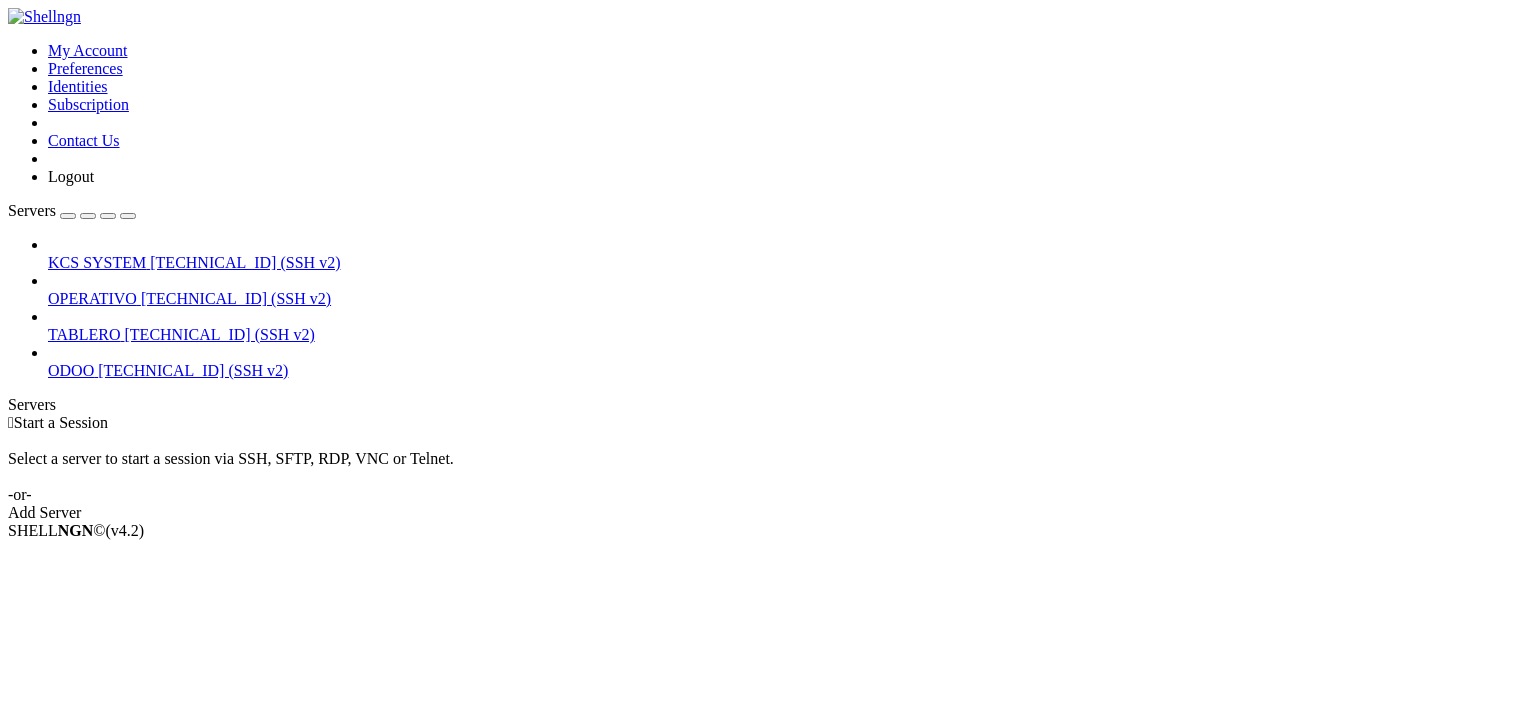 scroll, scrollTop: 0, scrollLeft: 0, axis: both 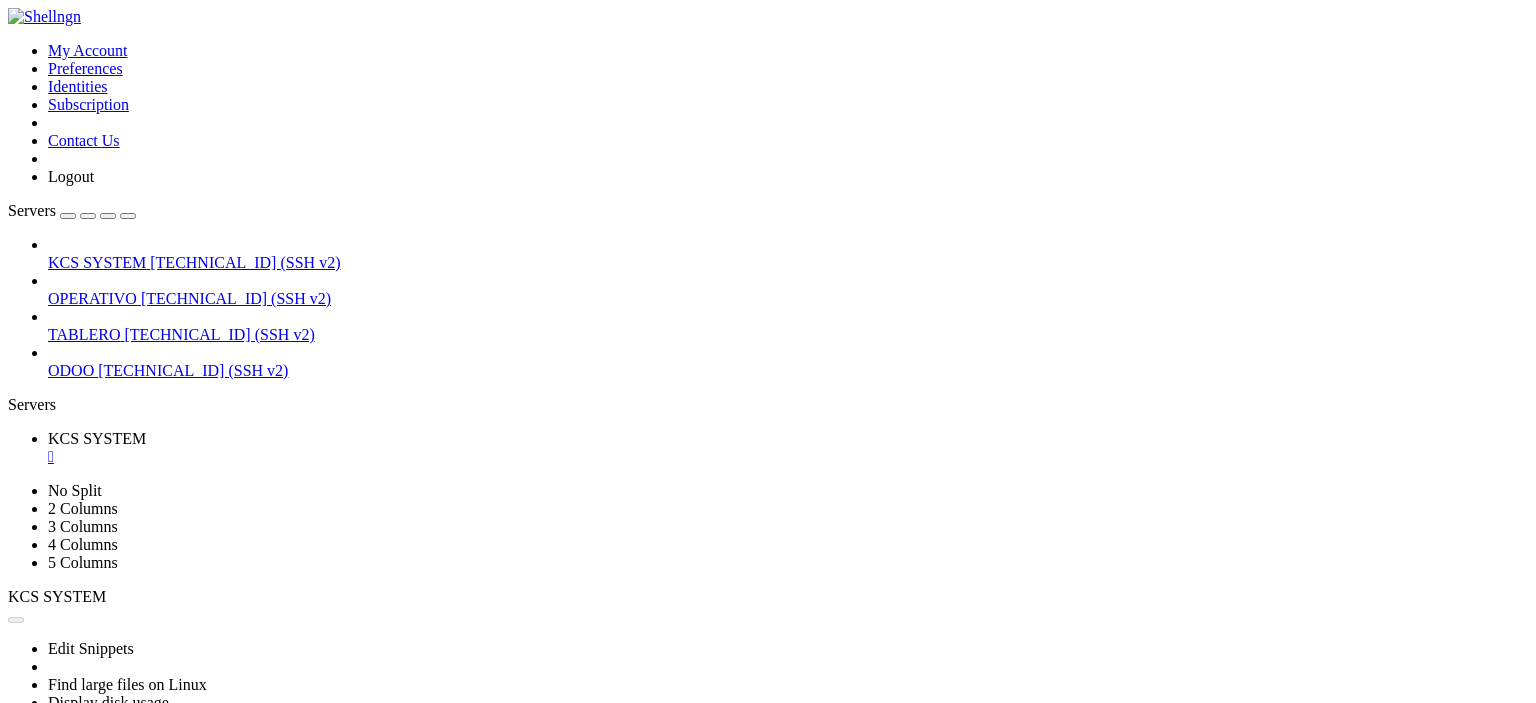click at bounding box center (16, 779) 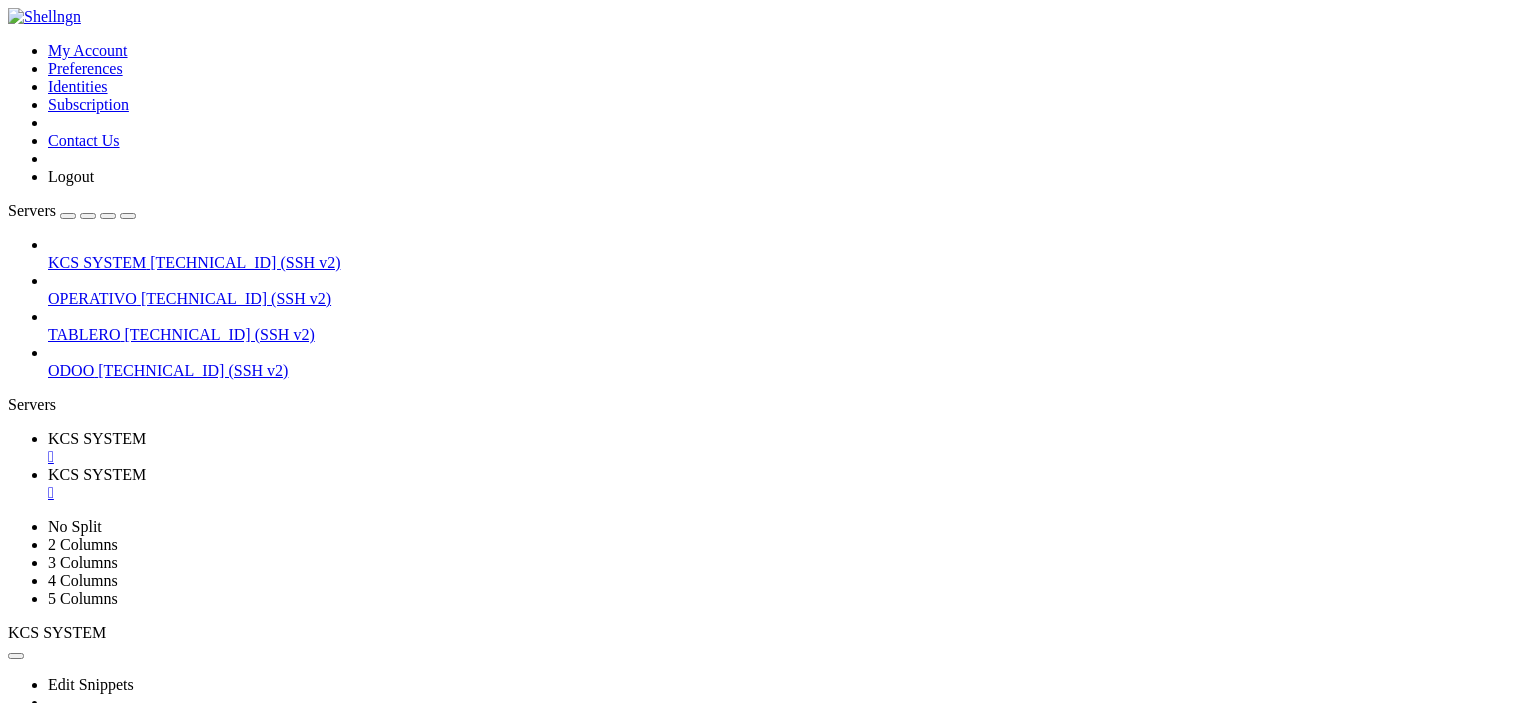 scroll, scrollTop: 288, scrollLeft: 0, axis: vertical 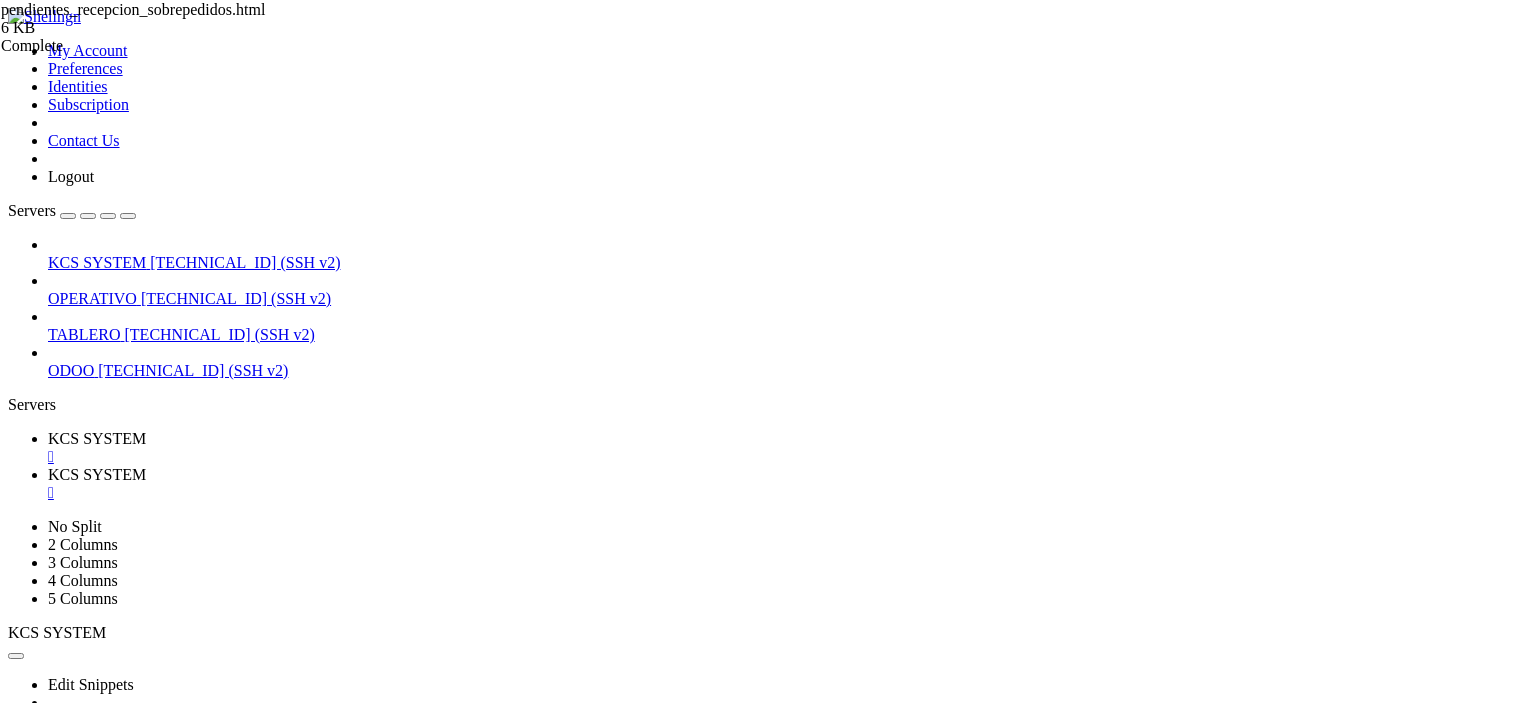 click on "KCS SYSTEM" at bounding box center (97, 438) 